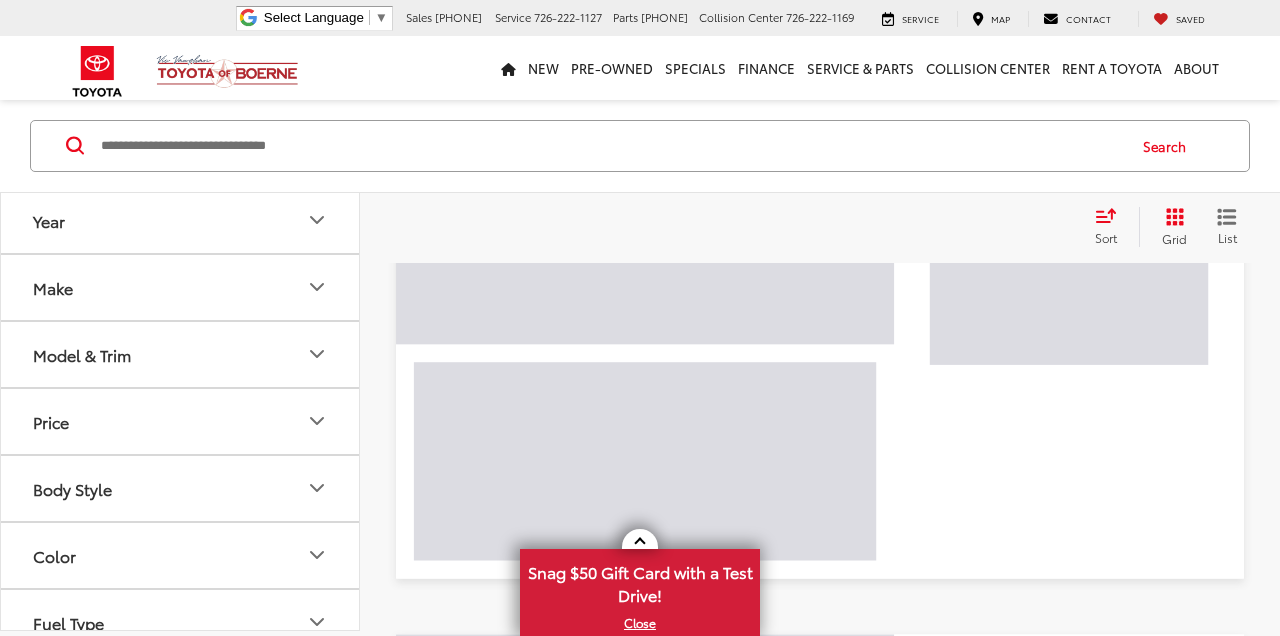 scroll, scrollTop: 4173, scrollLeft: 0, axis: vertical 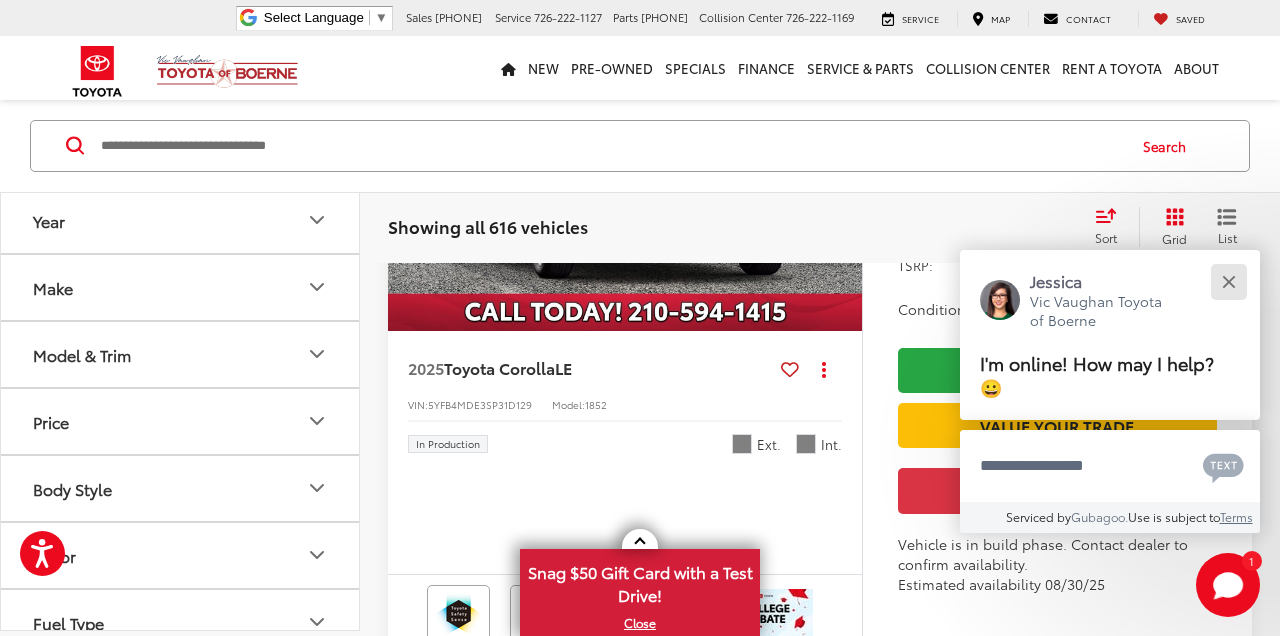 click at bounding box center (1228, 281) 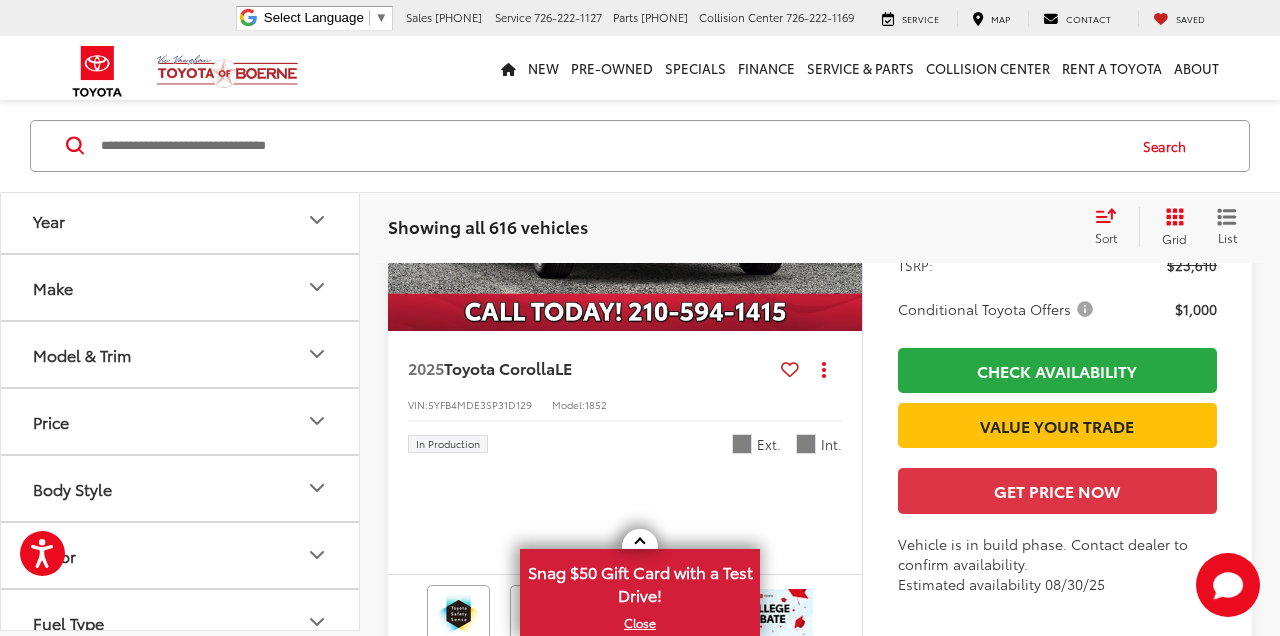 click on "Make" at bounding box center [181, 287] 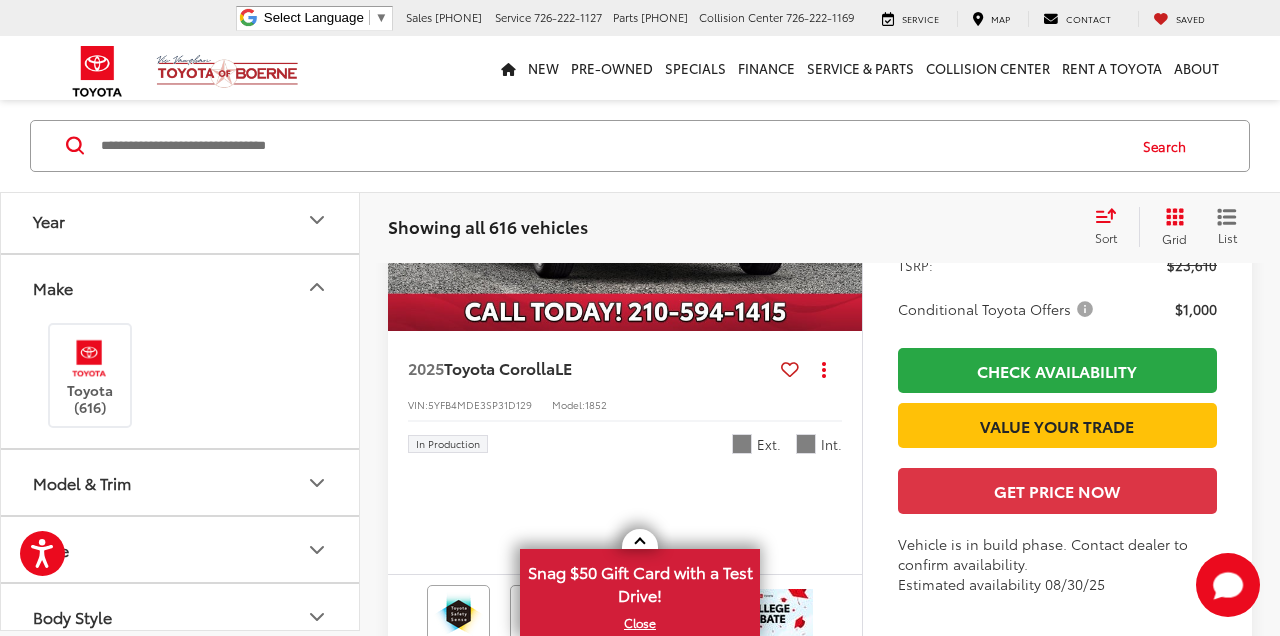 click at bounding box center [89, 357] 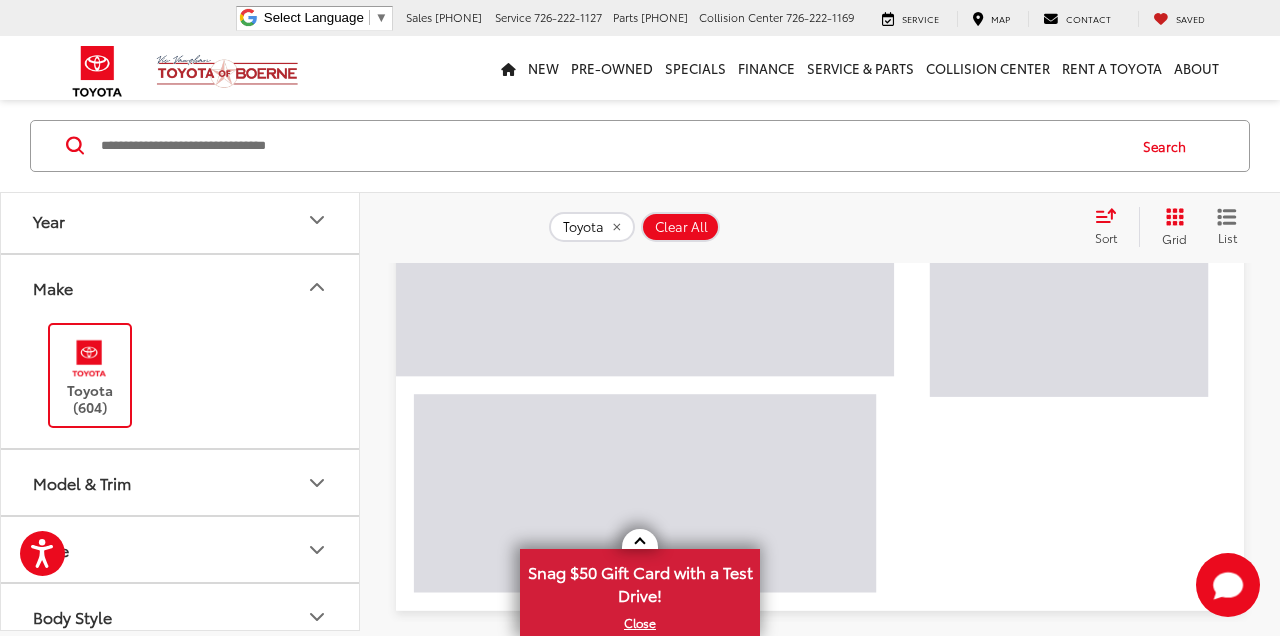 scroll, scrollTop: 158, scrollLeft: 0, axis: vertical 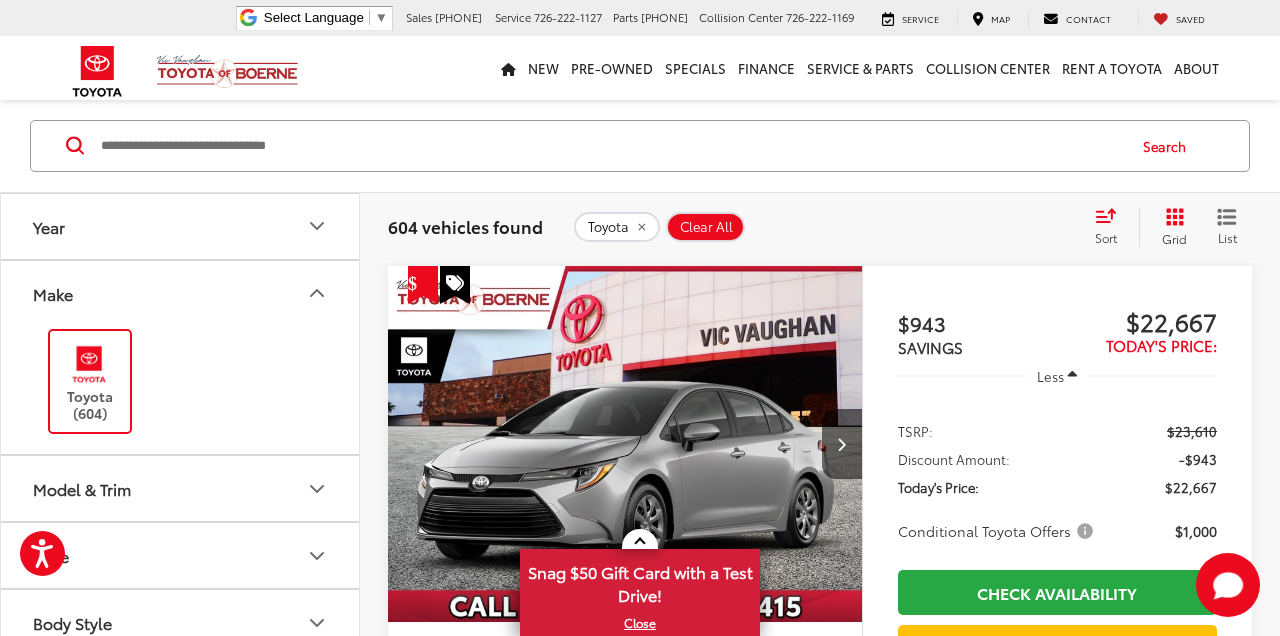 click on "Model & Trim" at bounding box center [181, 488] 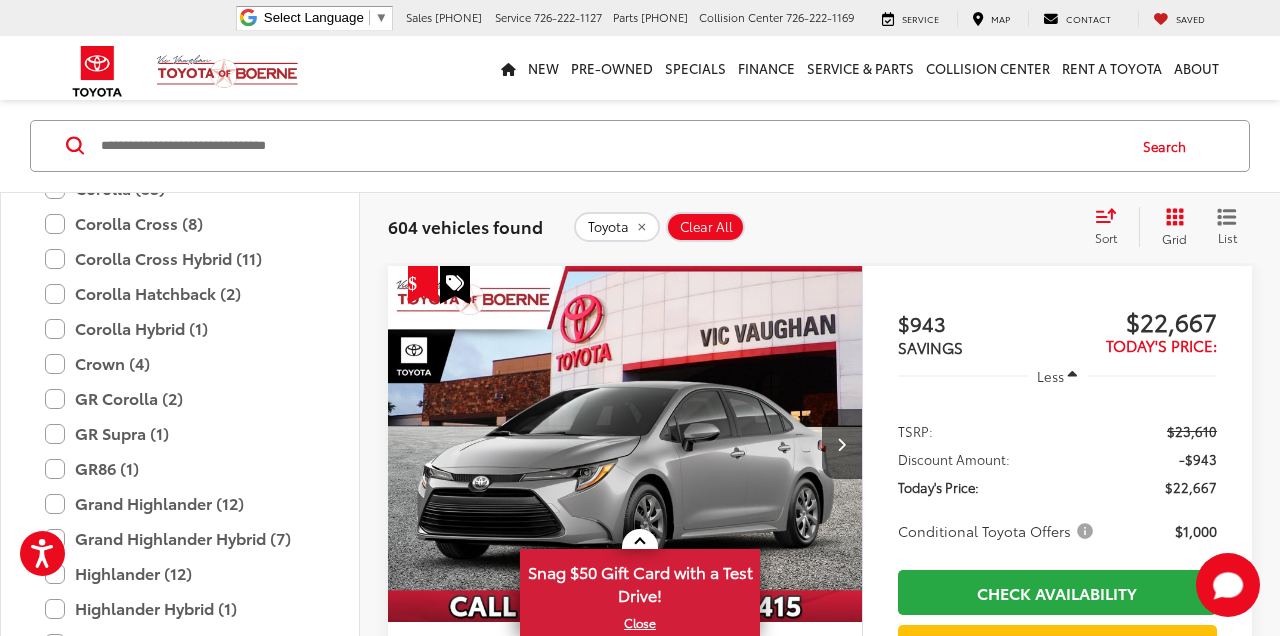 scroll, scrollTop: 468, scrollLeft: 0, axis: vertical 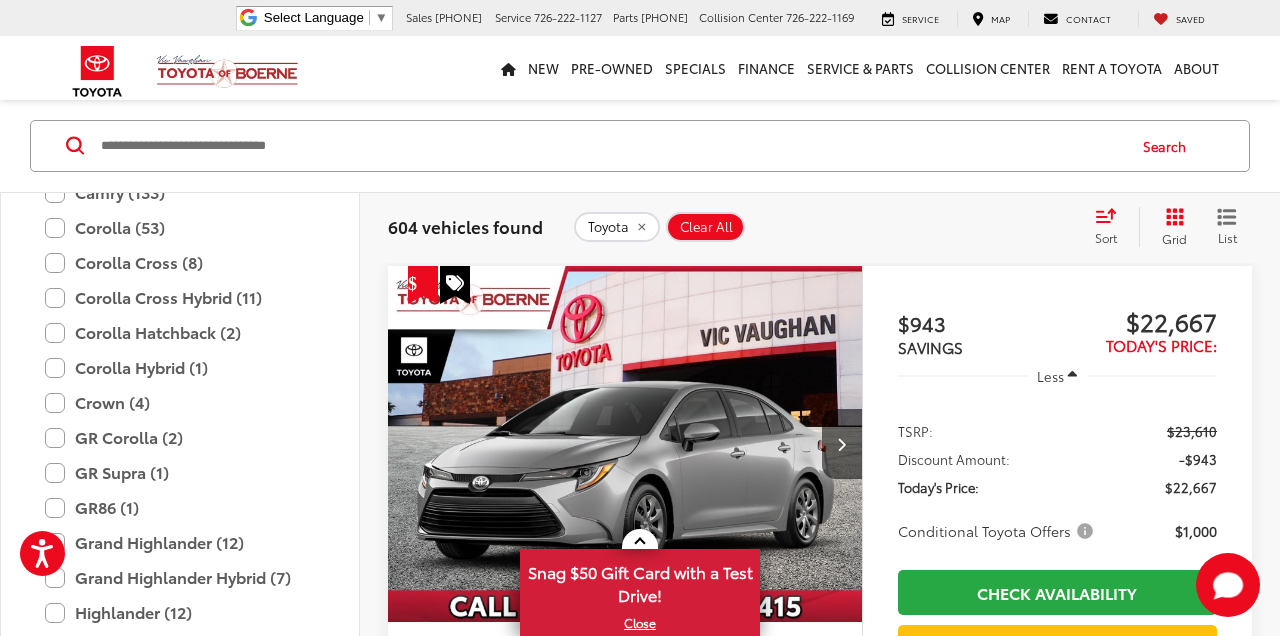 click on "Corolla Cross Hybrid (11)" at bounding box center [180, 297] 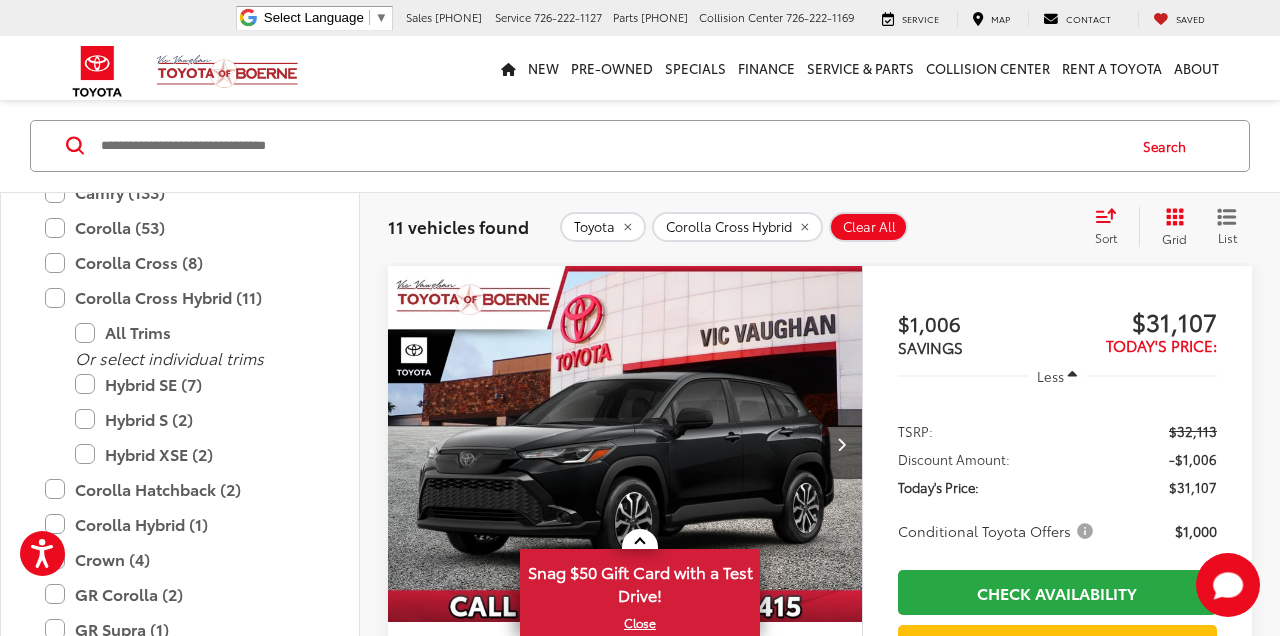 click at bounding box center [842, 444] 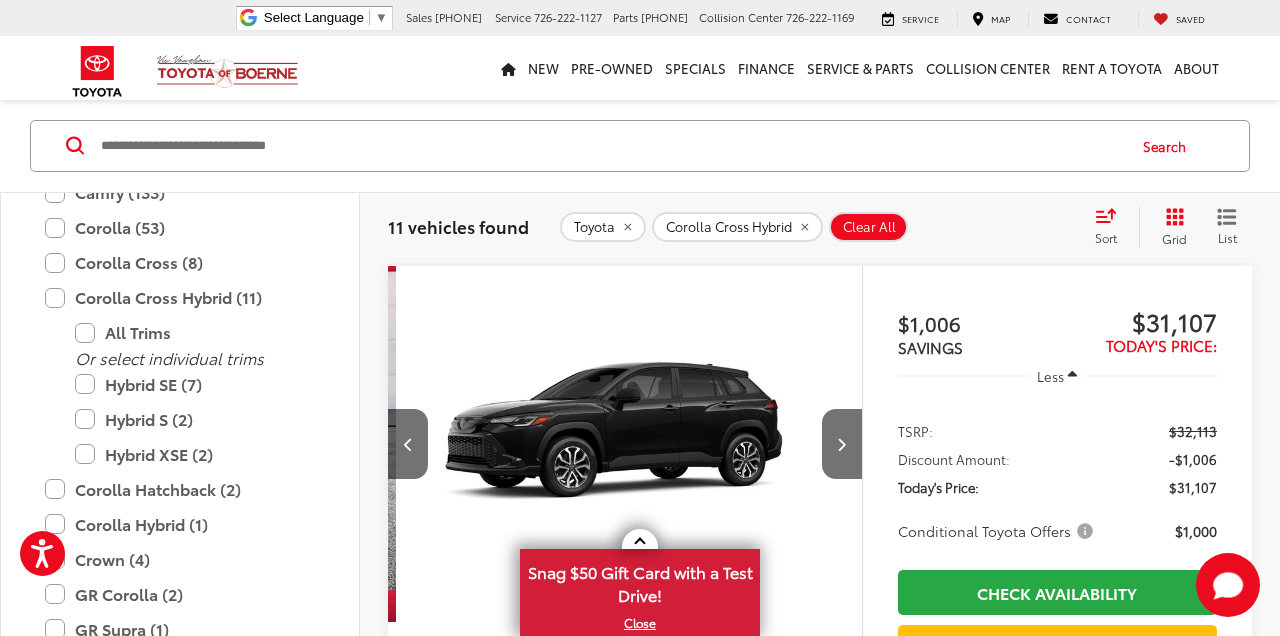 scroll, scrollTop: 0, scrollLeft: 477, axis: horizontal 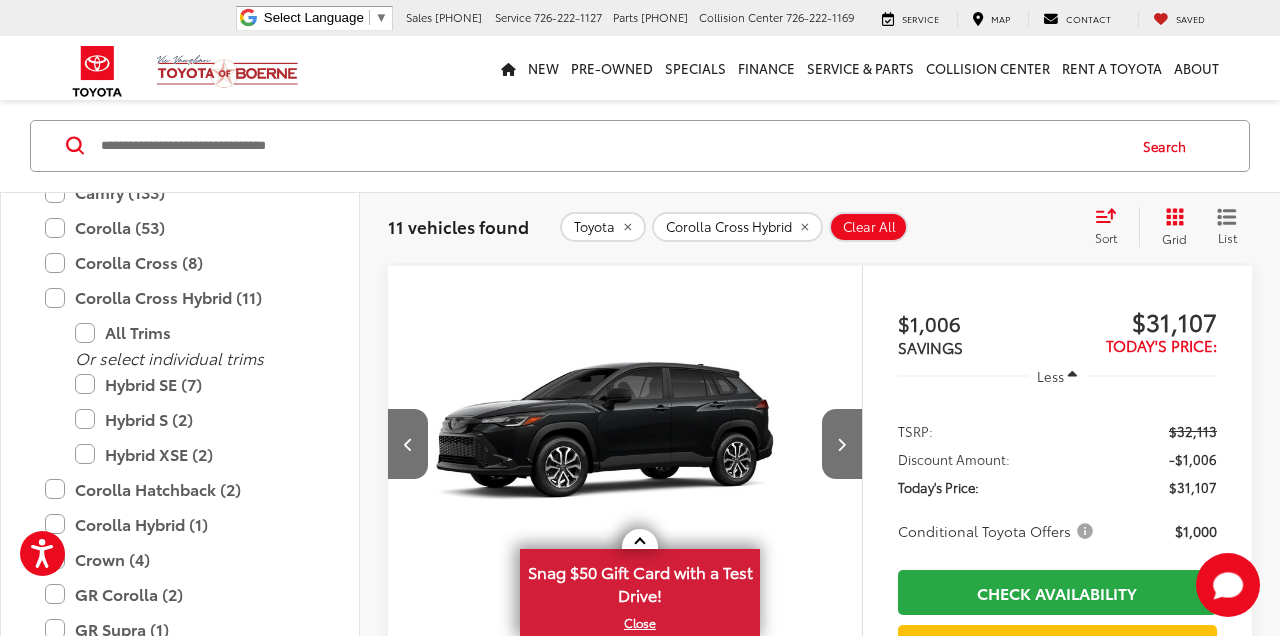 click at bounding box center (841, 444) 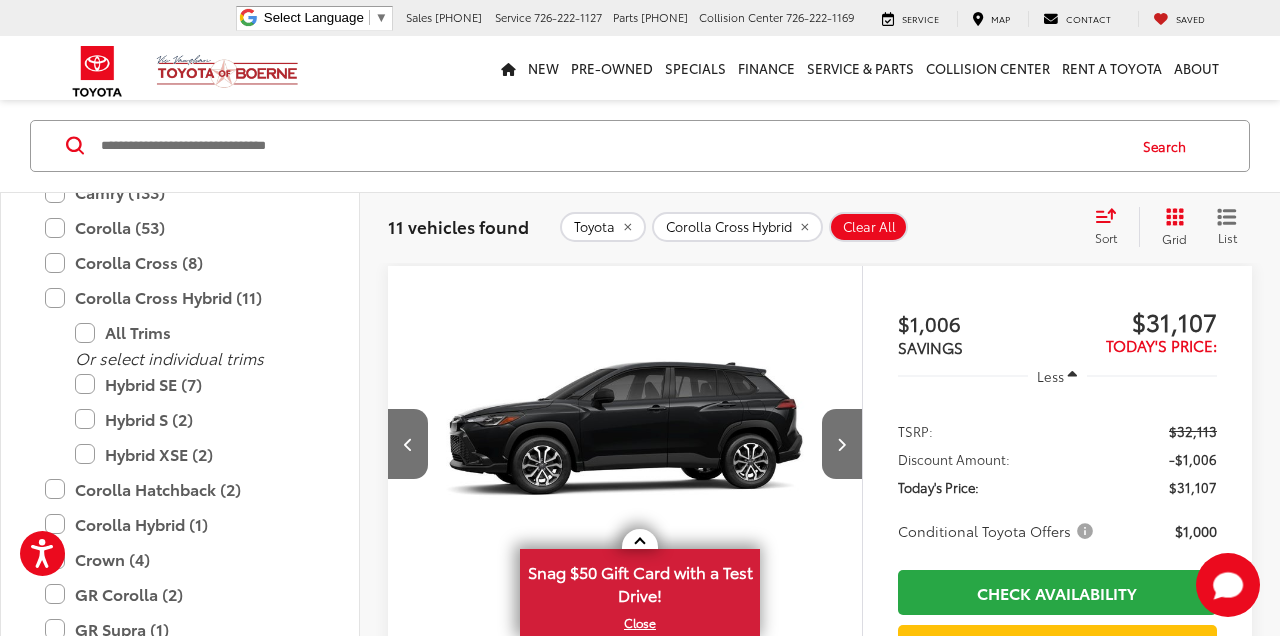 scroll, scrollTop: 0, scrollLeft: 954, axis: horizontal 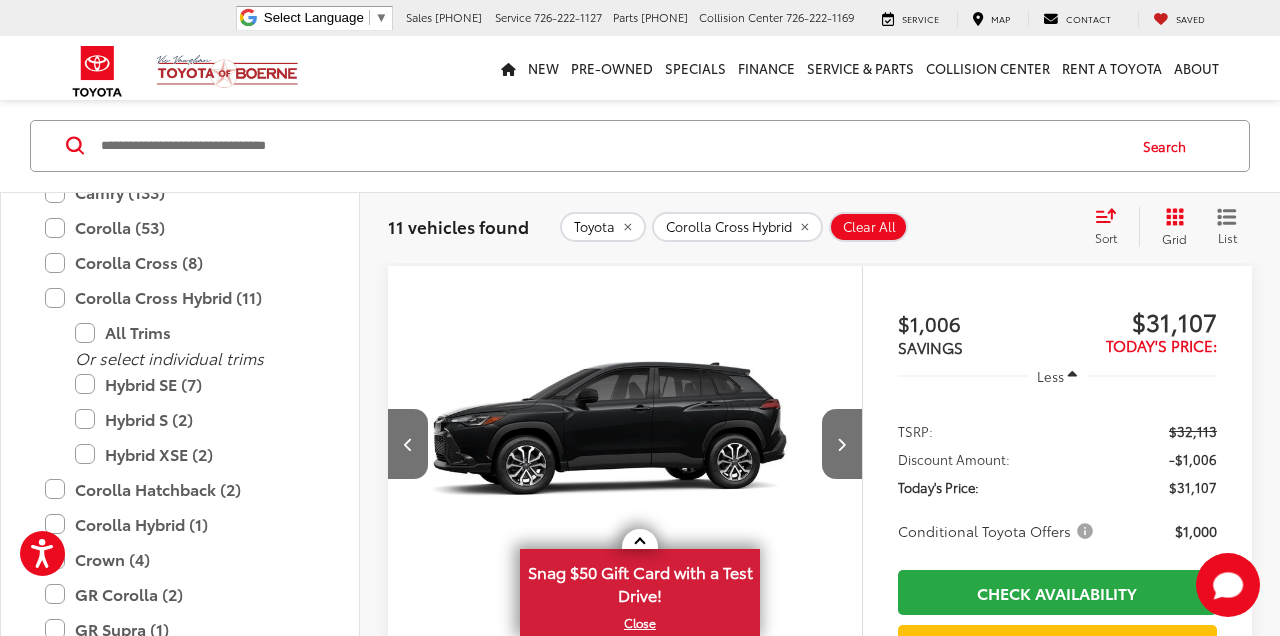 click at bounding box center (841, 444) 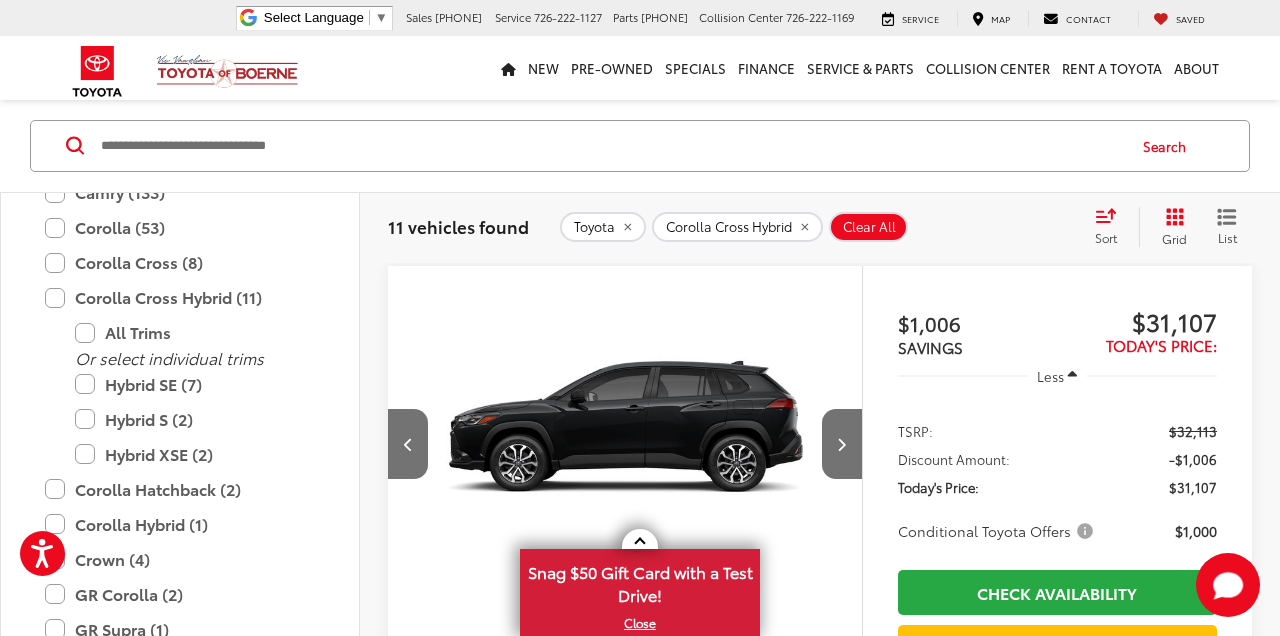 scroll, scrollTop: 0, scrollLeft: 1431, axis: horizontal 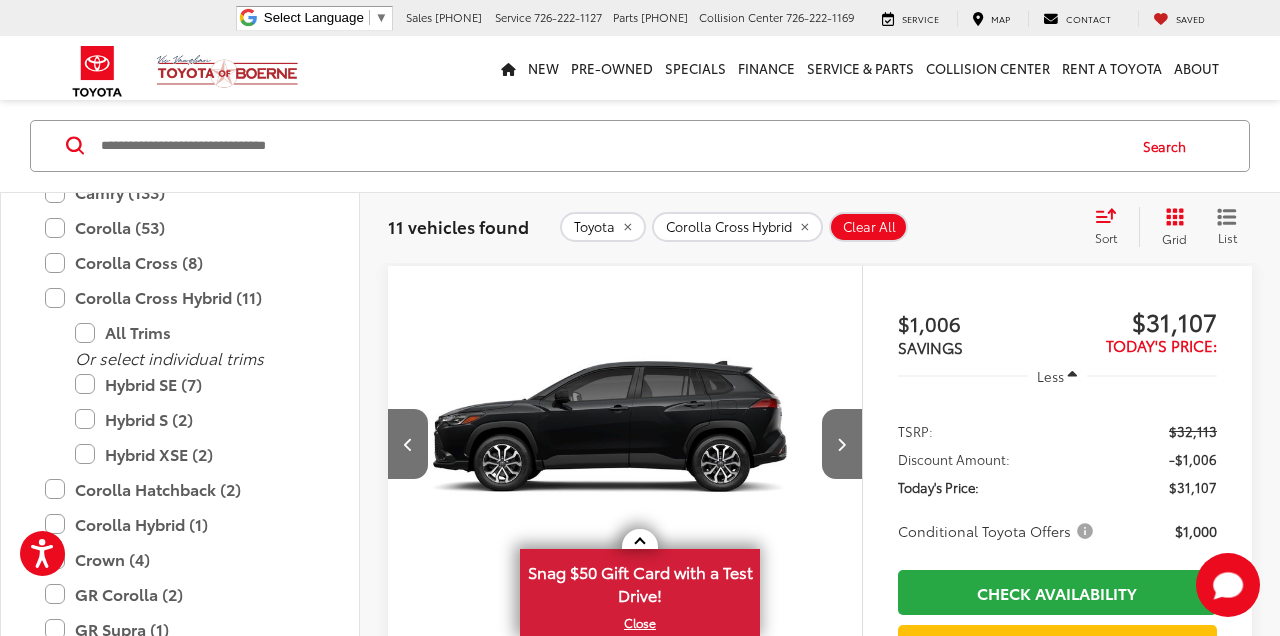 click at bounding box center (841, 444) 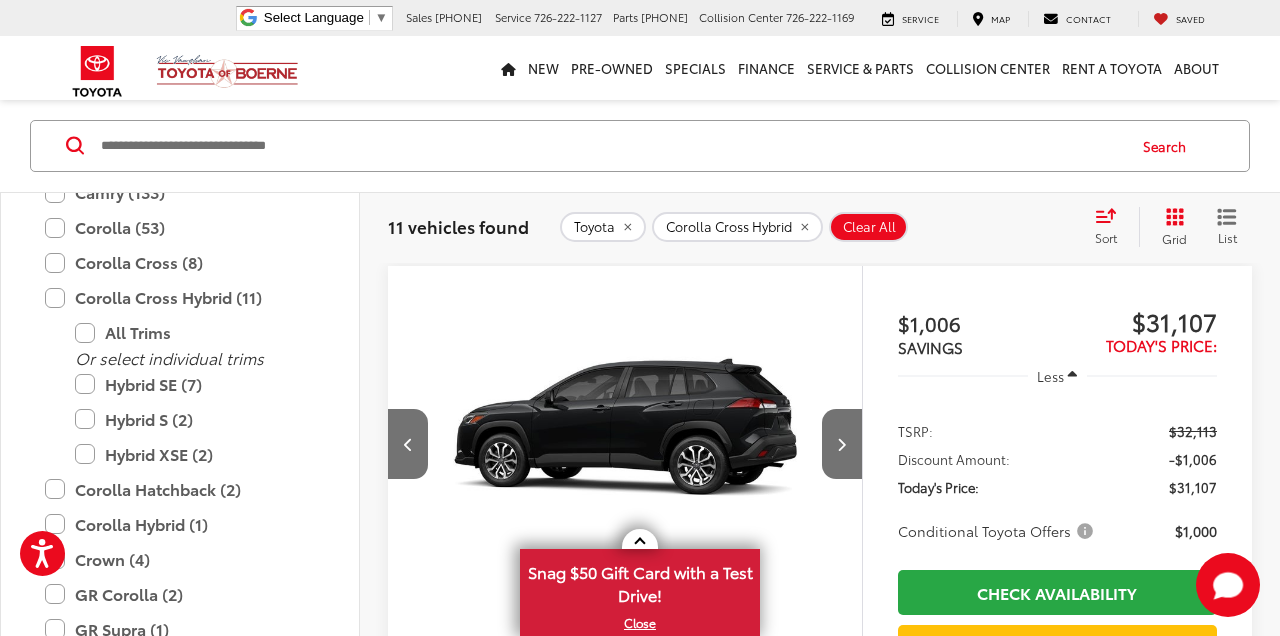 scroll, scrollTop: 0, scrollLeft: 1908, axis: horizontal 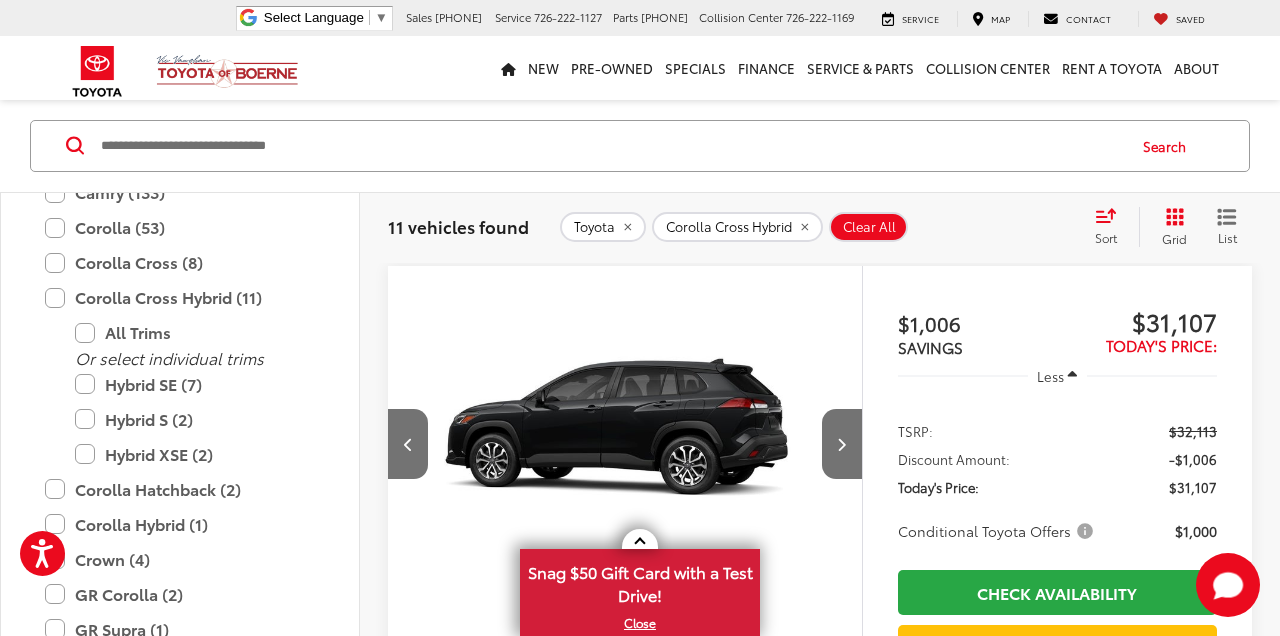 click at bounding box center [841, 444] 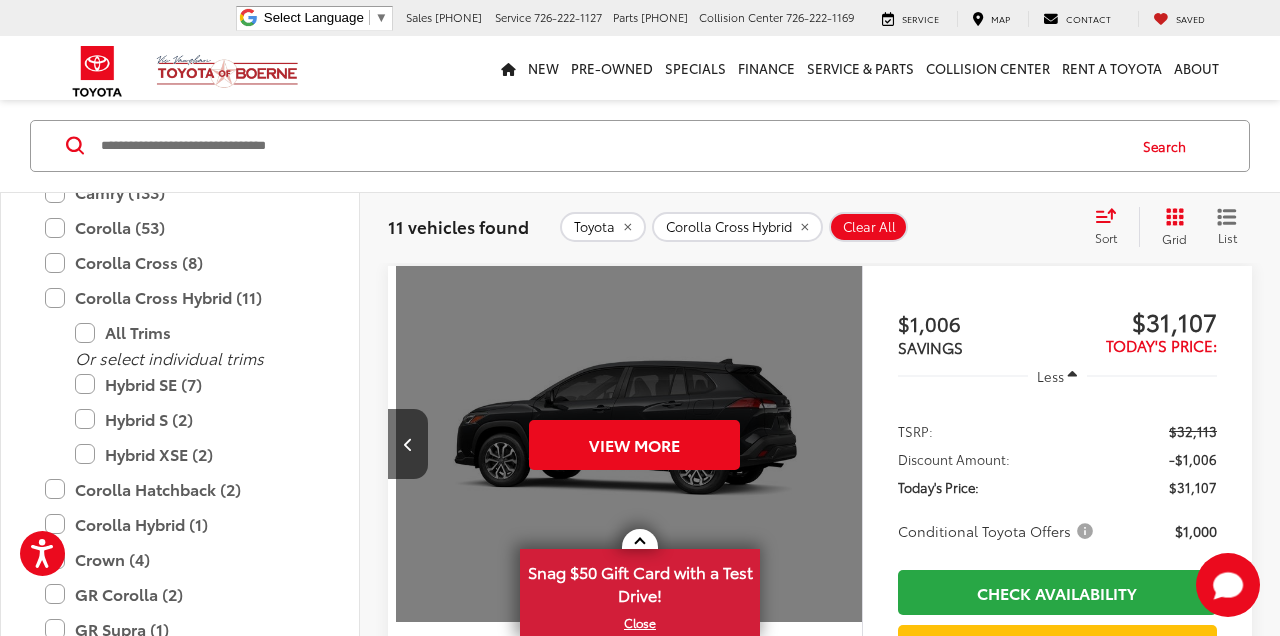 scroll, scrollTop: 0, scrollLeft: 2385, axis: horizontal 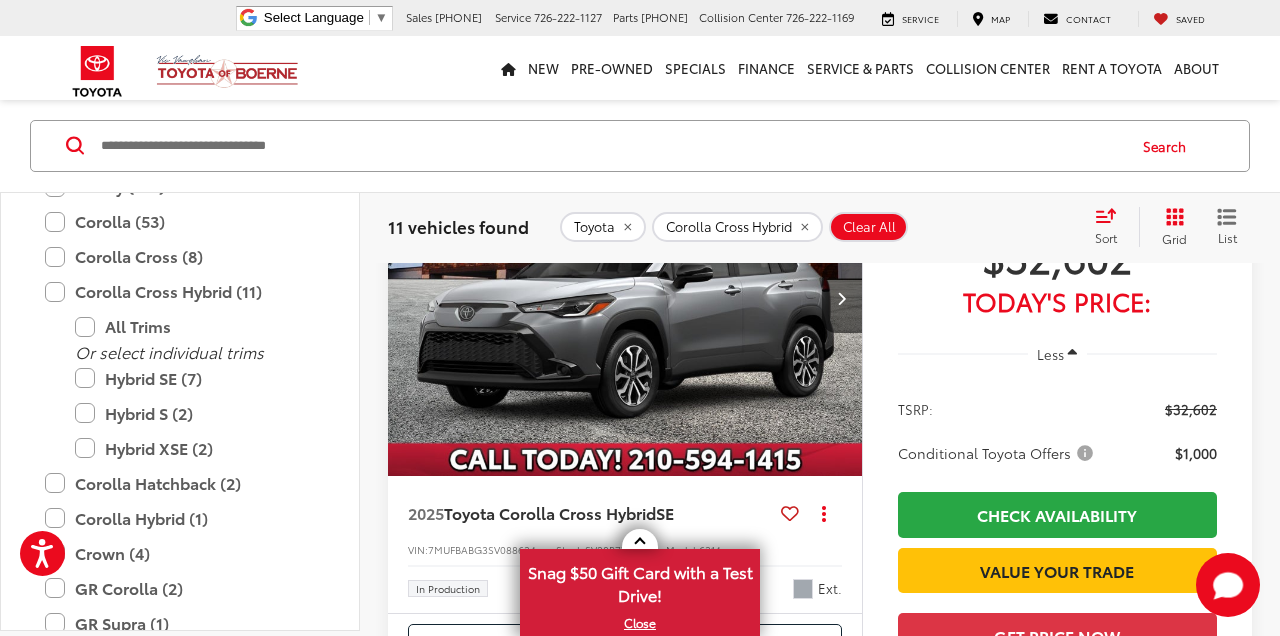 click on "Corolla Hatchback (2)" at bounding box center (180, 483) 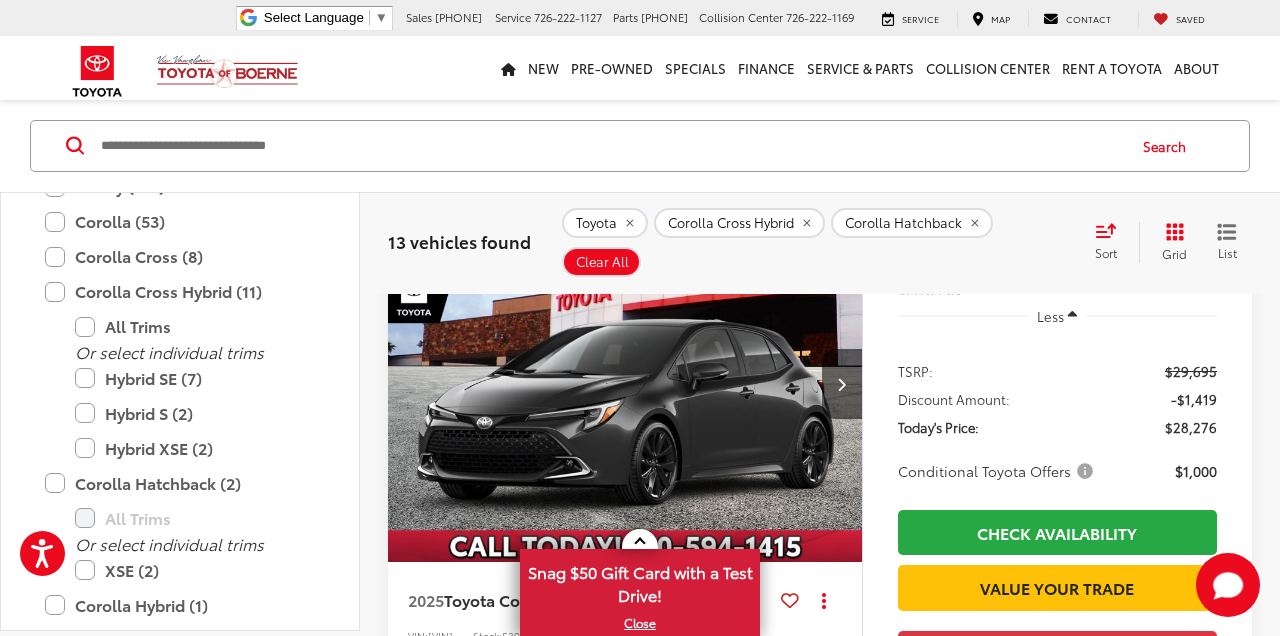 scroll, scrollTop: 227, scrollLeft: 0, axis: vertical 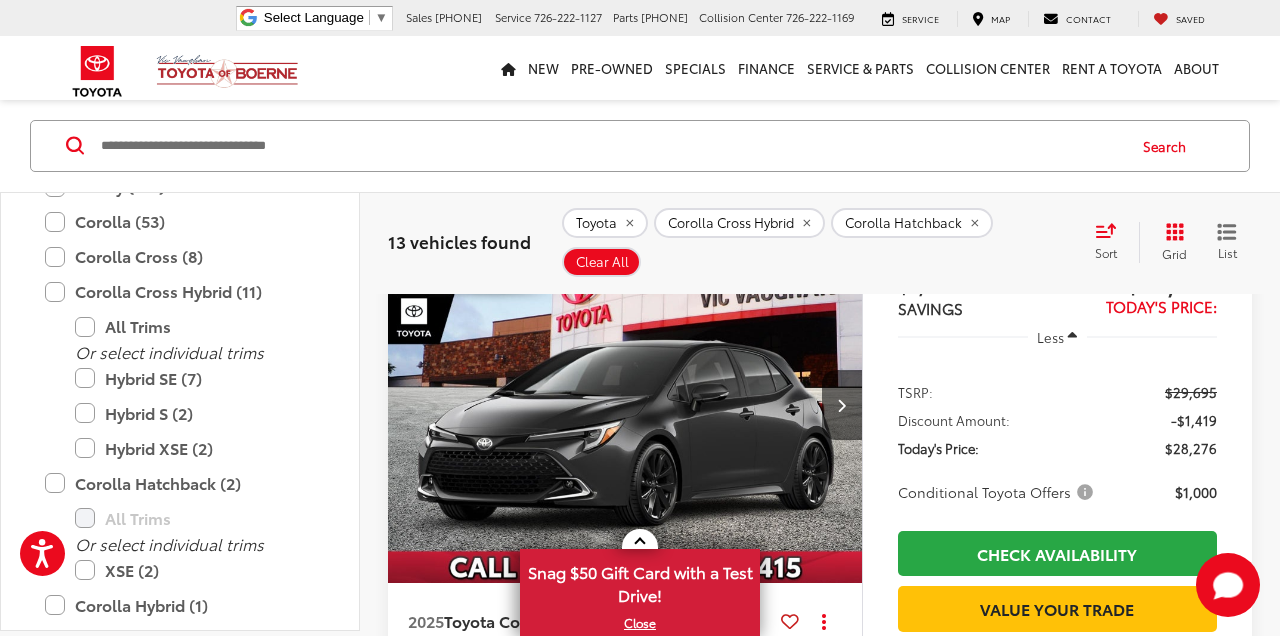 click at bounding box center [625, 406] 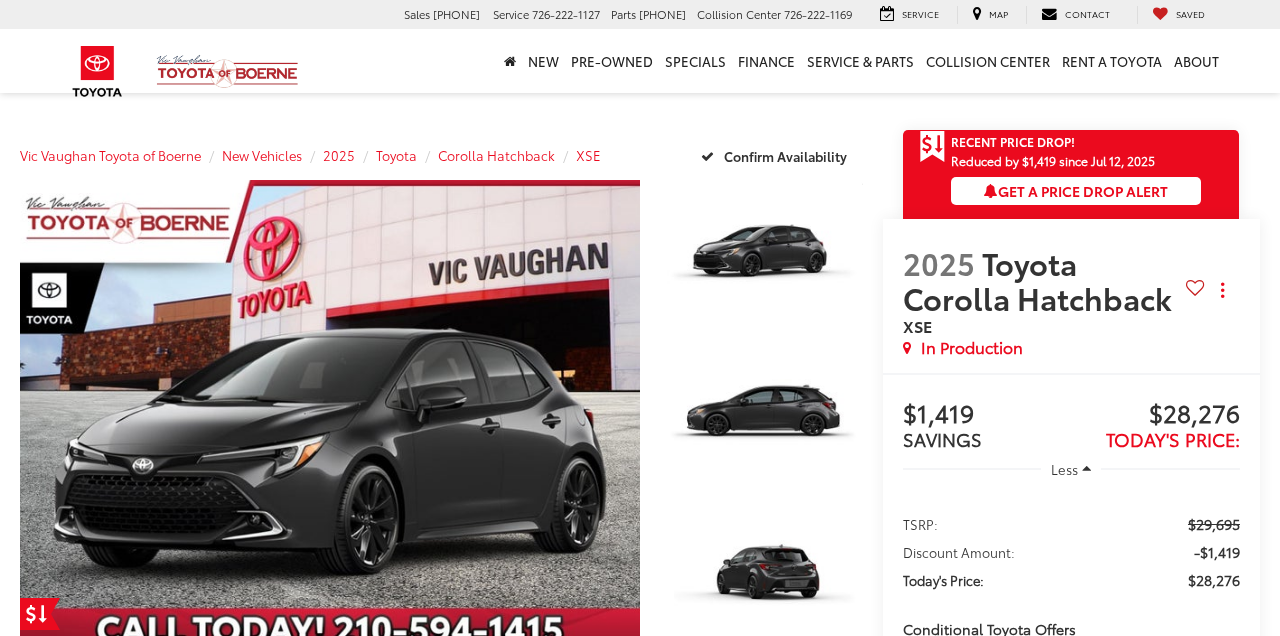 scroll, scrollTop: 0, scrollLeft: 0, axis: both 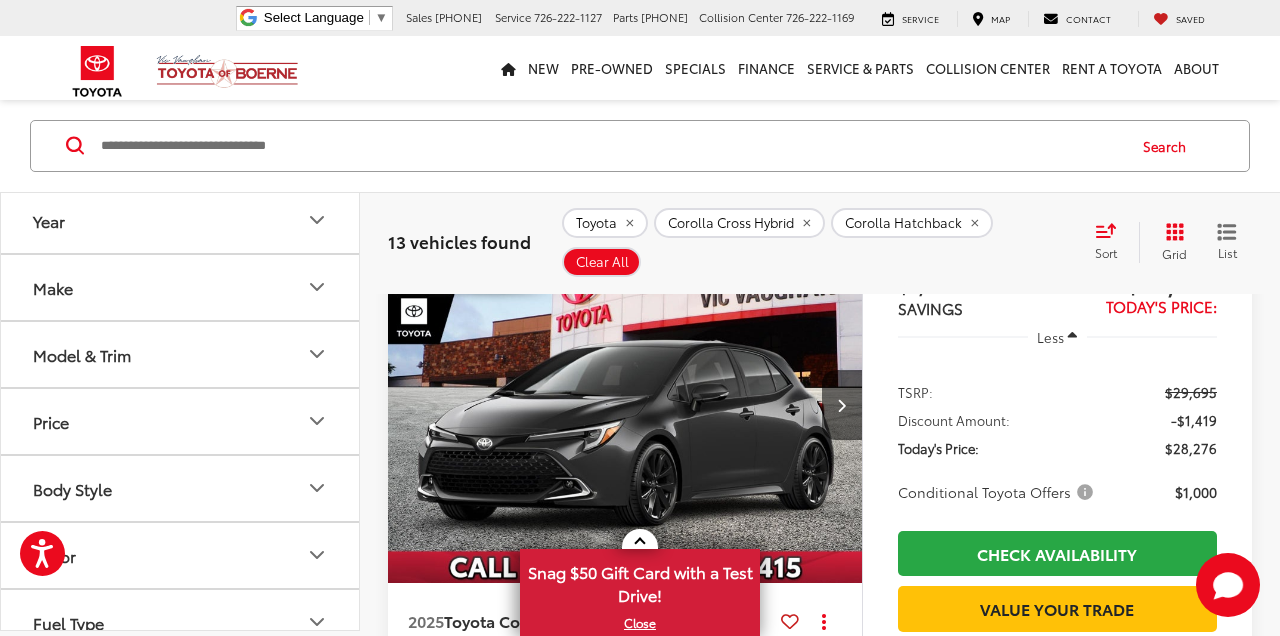 click on "Model & Trim" at bounding box center [181, 354] 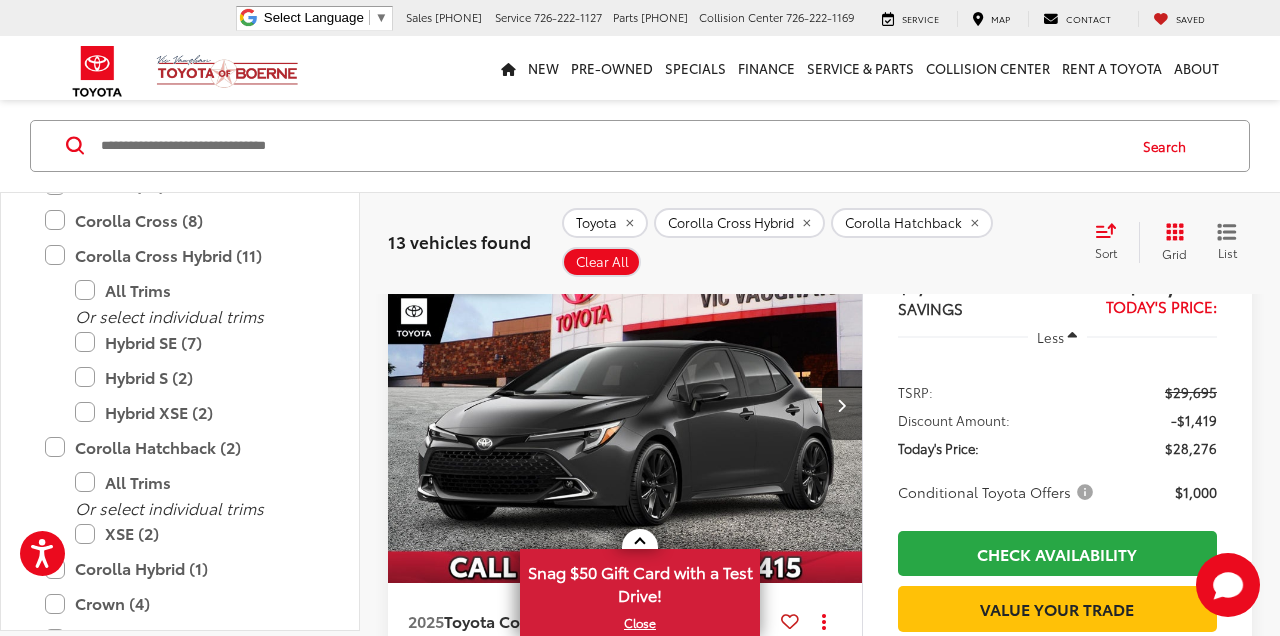 scroll, scrollTop: 380, scrollLeft: 0, axis: vertical 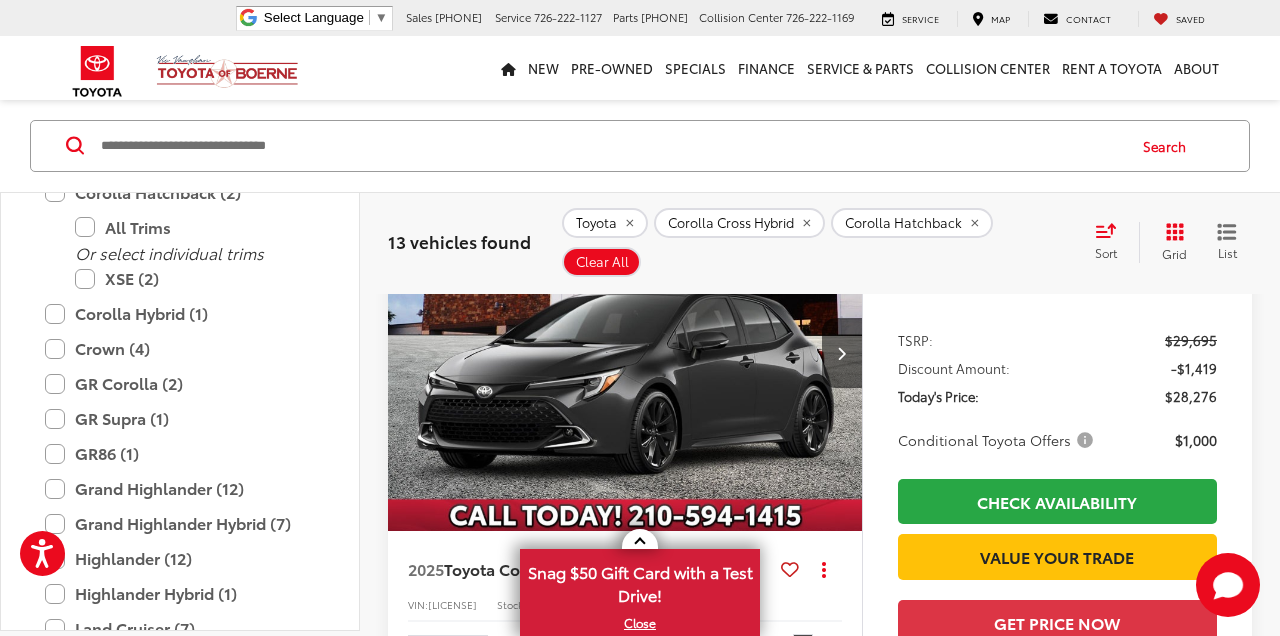 click on "GR Supra (1)" at bounding box center [180, 418] 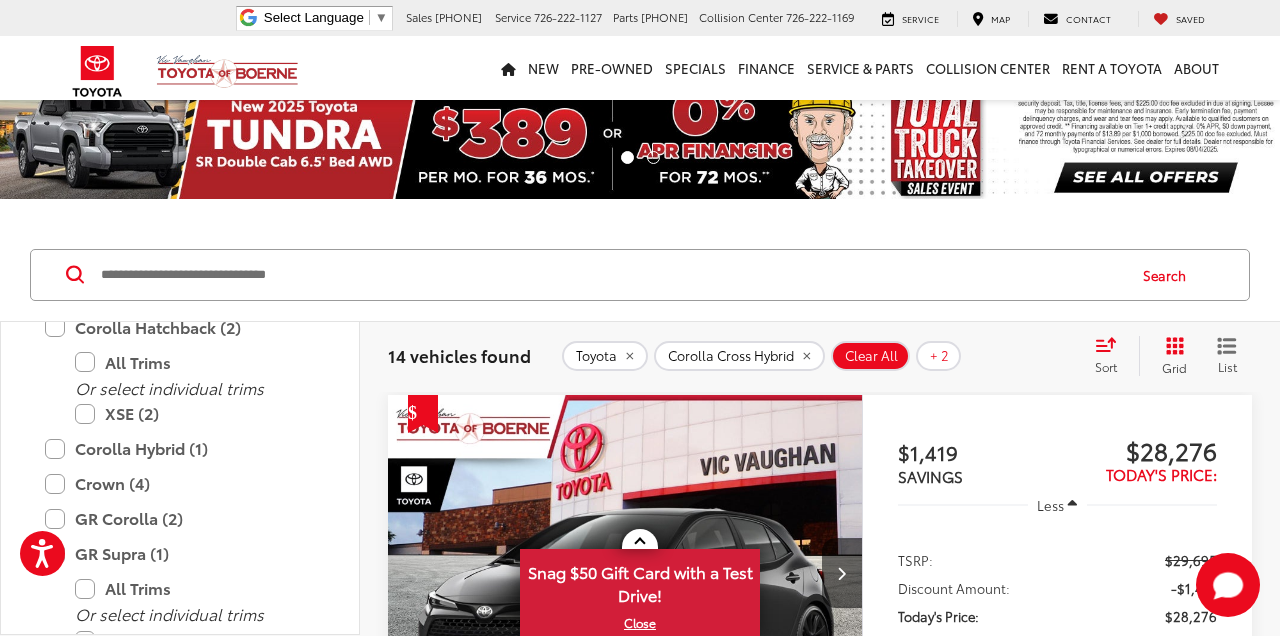 scroll, scrollTop: 26, scrollLeft: 0, axis: vertical 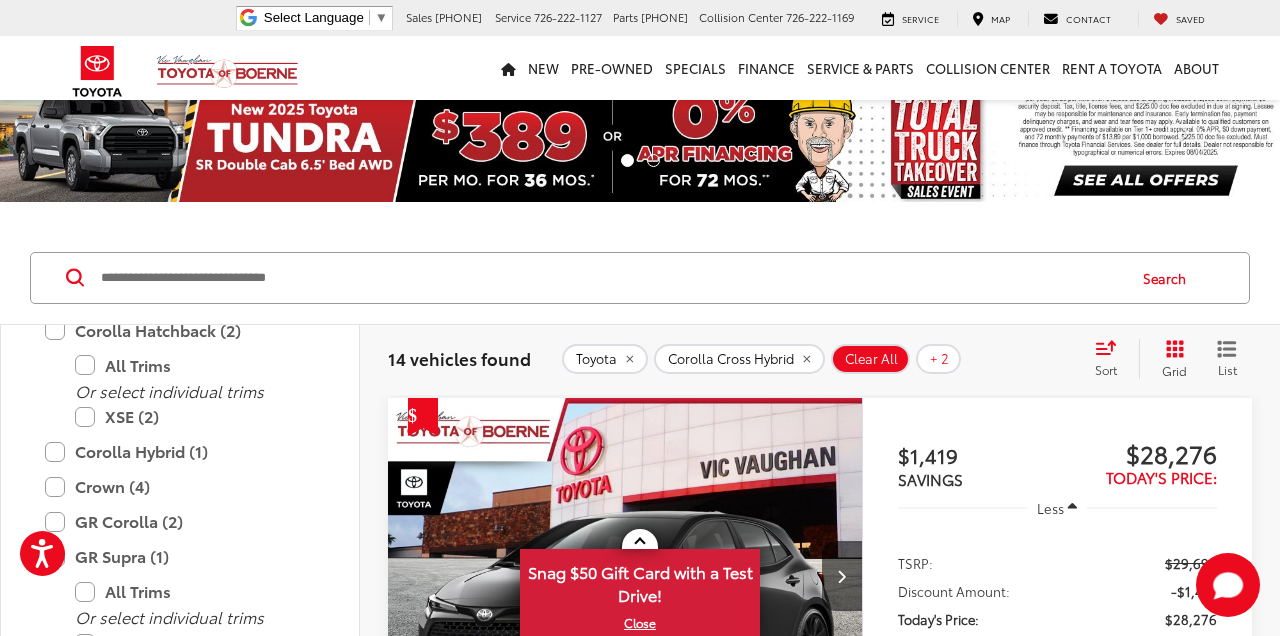 click 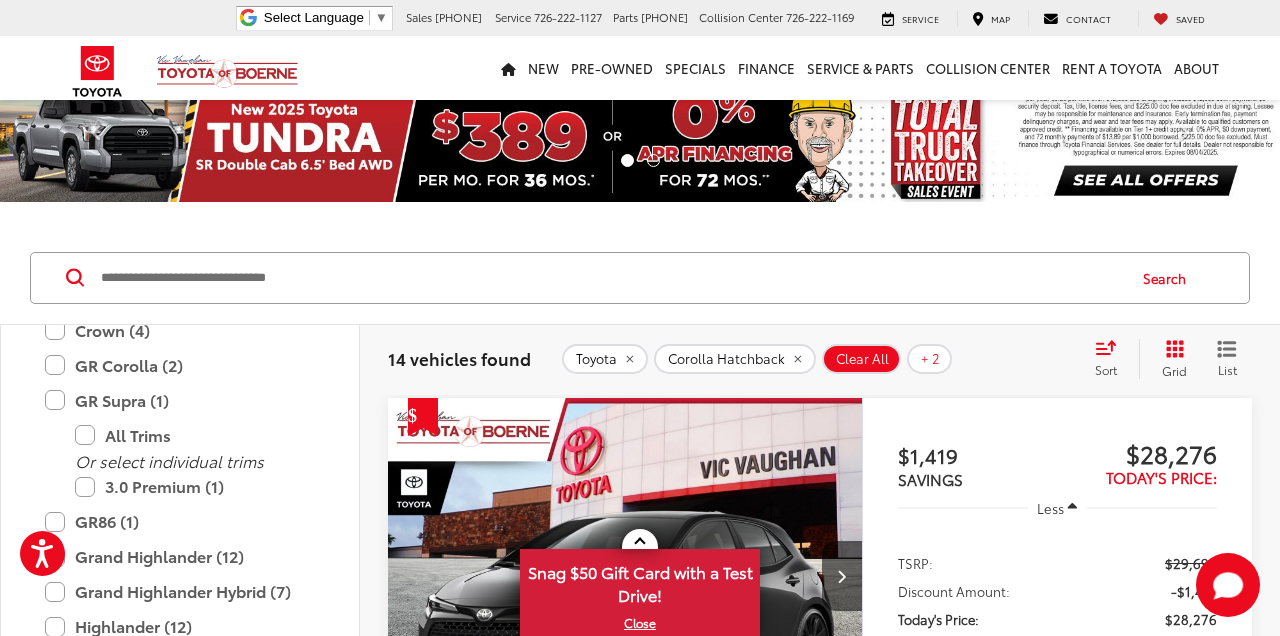 scroll, scrollTop: 474, scrollLeft: 0, axis: vertical 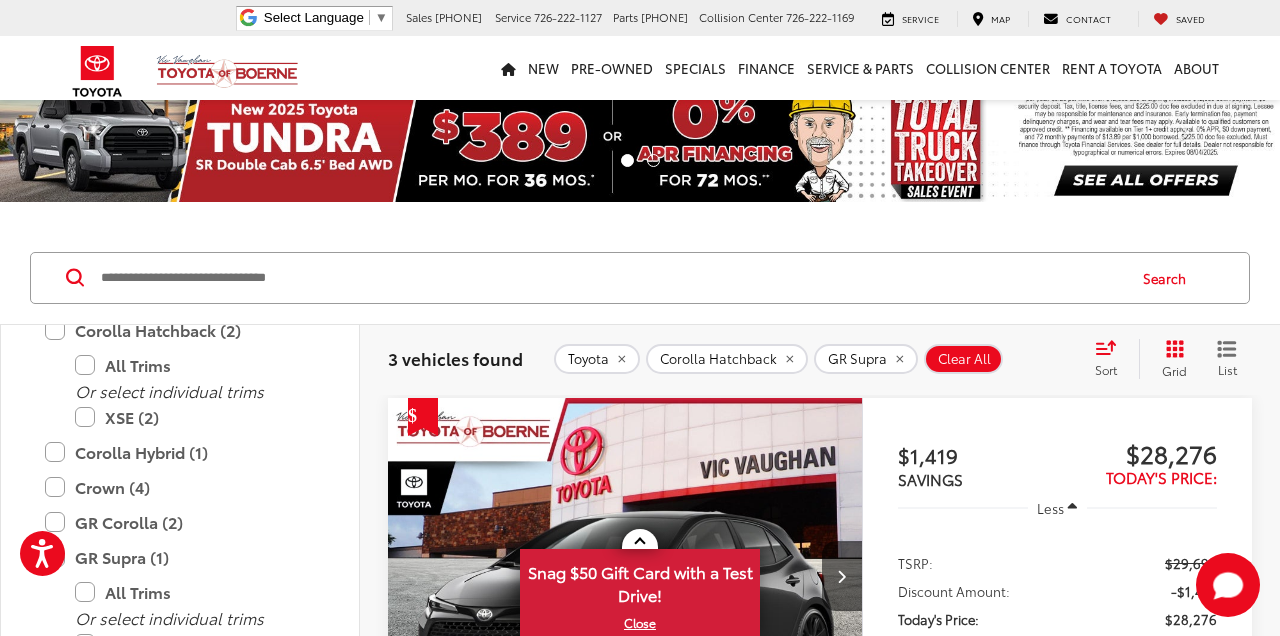 click 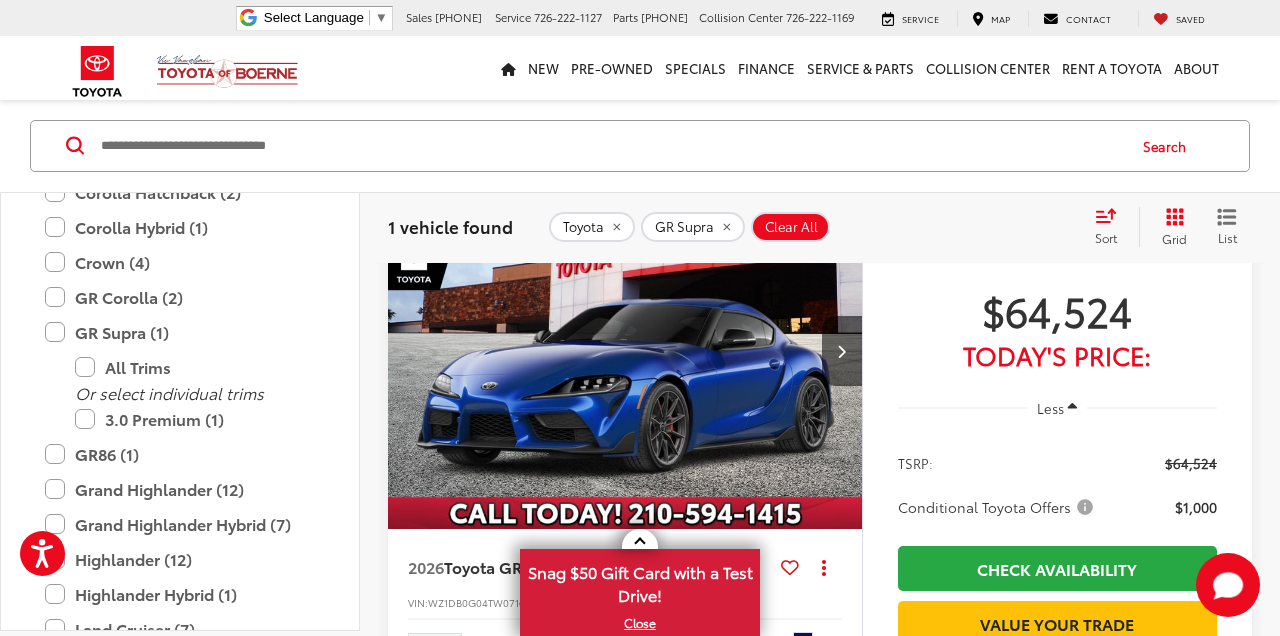 scroll, scrollTop: 260, scrollLeft: 0, axis: vertical 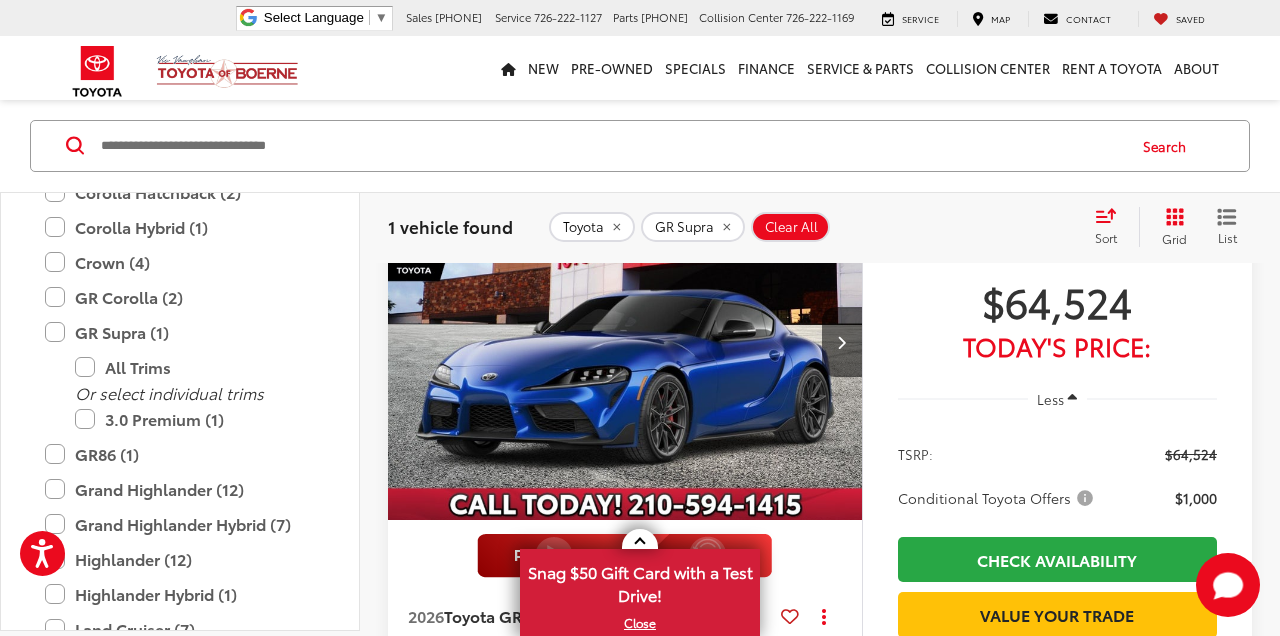 click on "GR86 (1)" at bounding box center (180, 453) 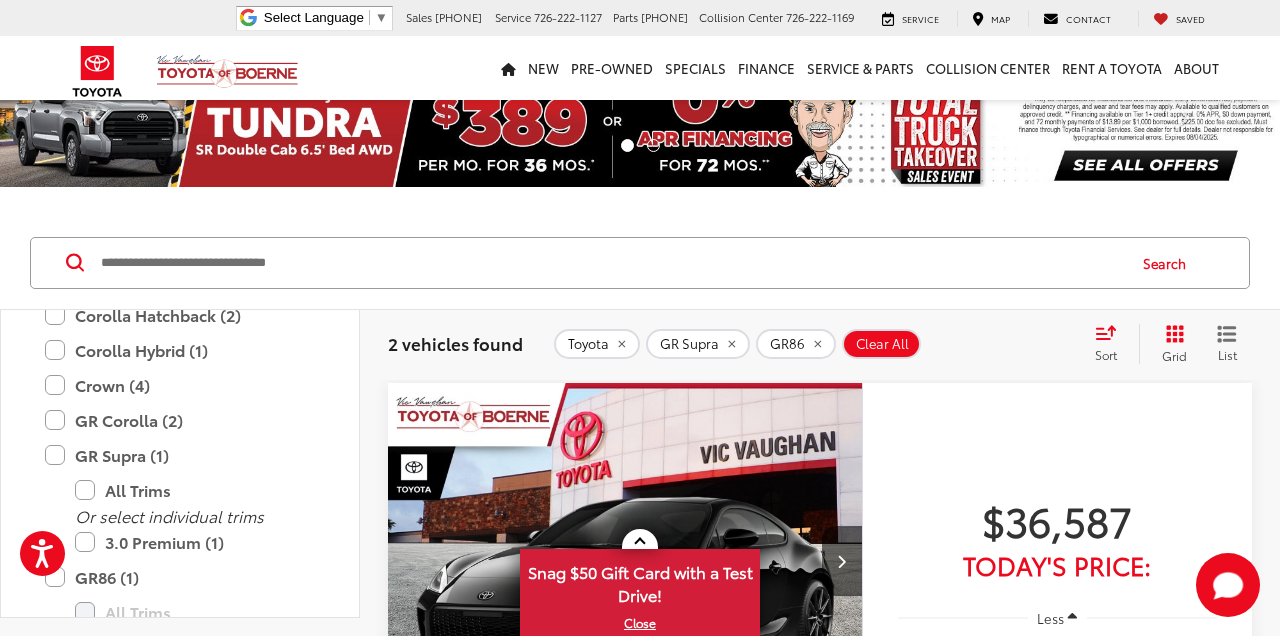 scroll, scrollTop: 0, scrollLeft: 0, axis: both 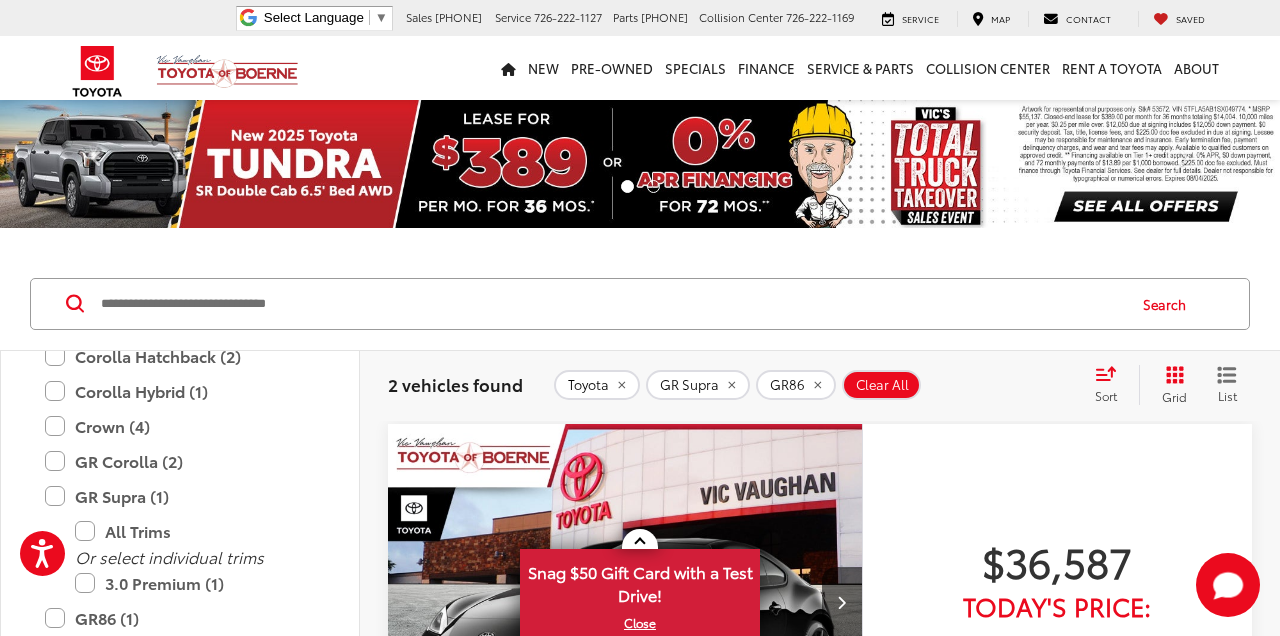 click at bounding box center (611, 304) 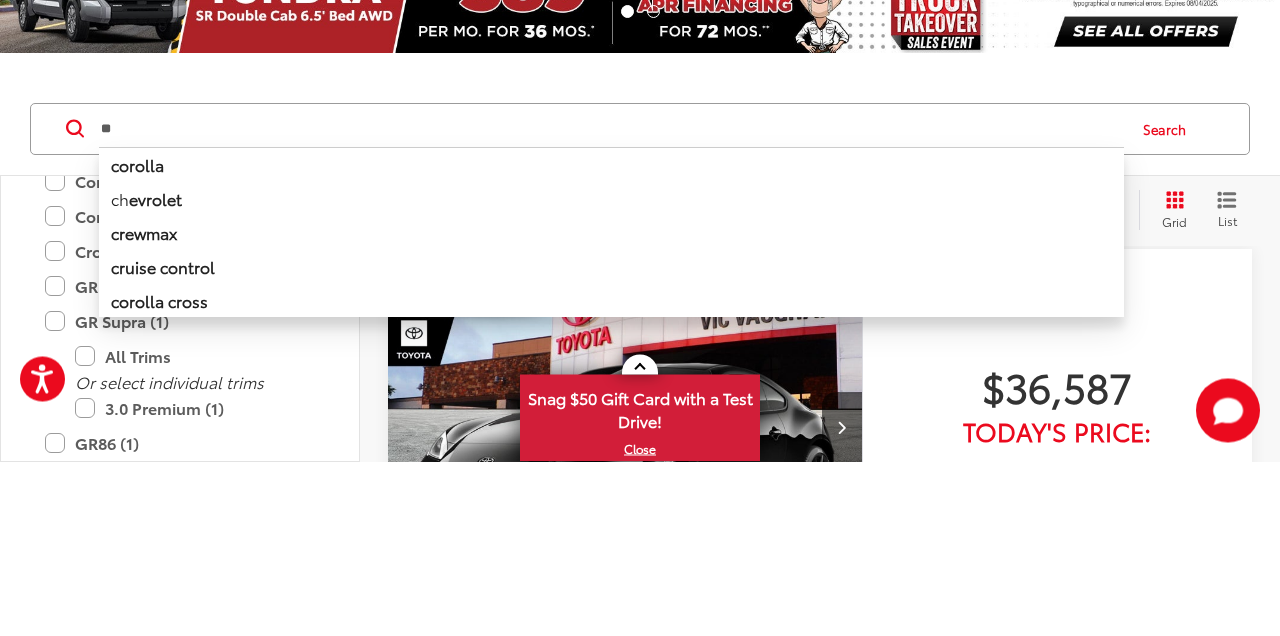 type on "*" 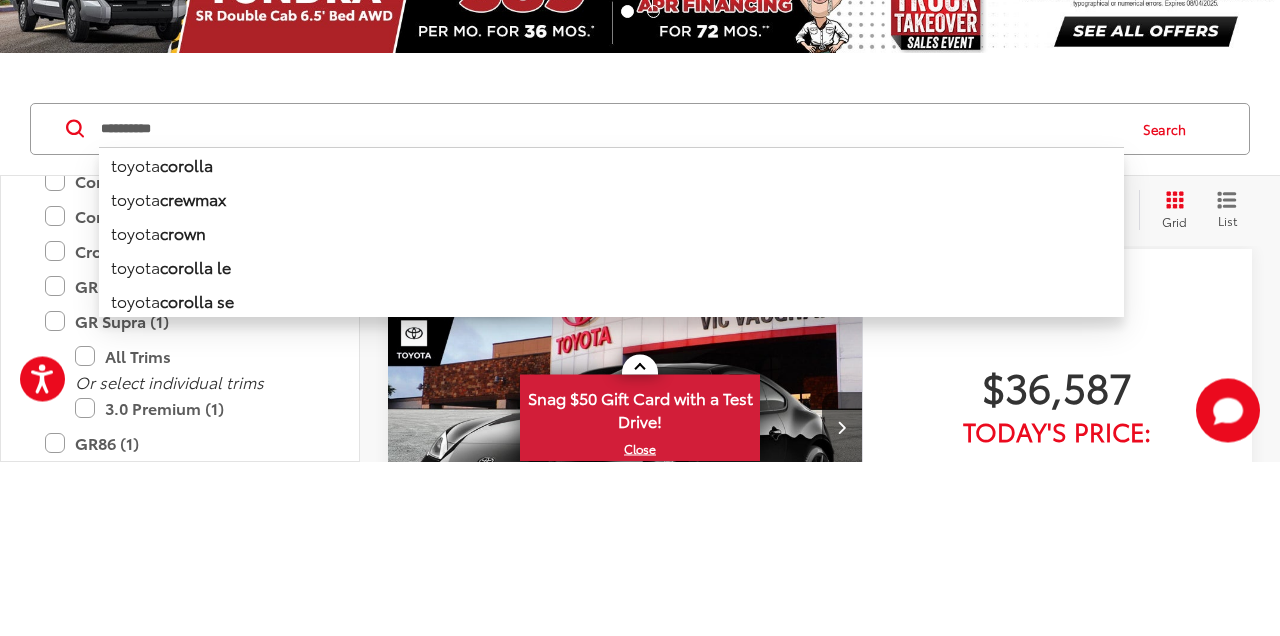 type on "**********" 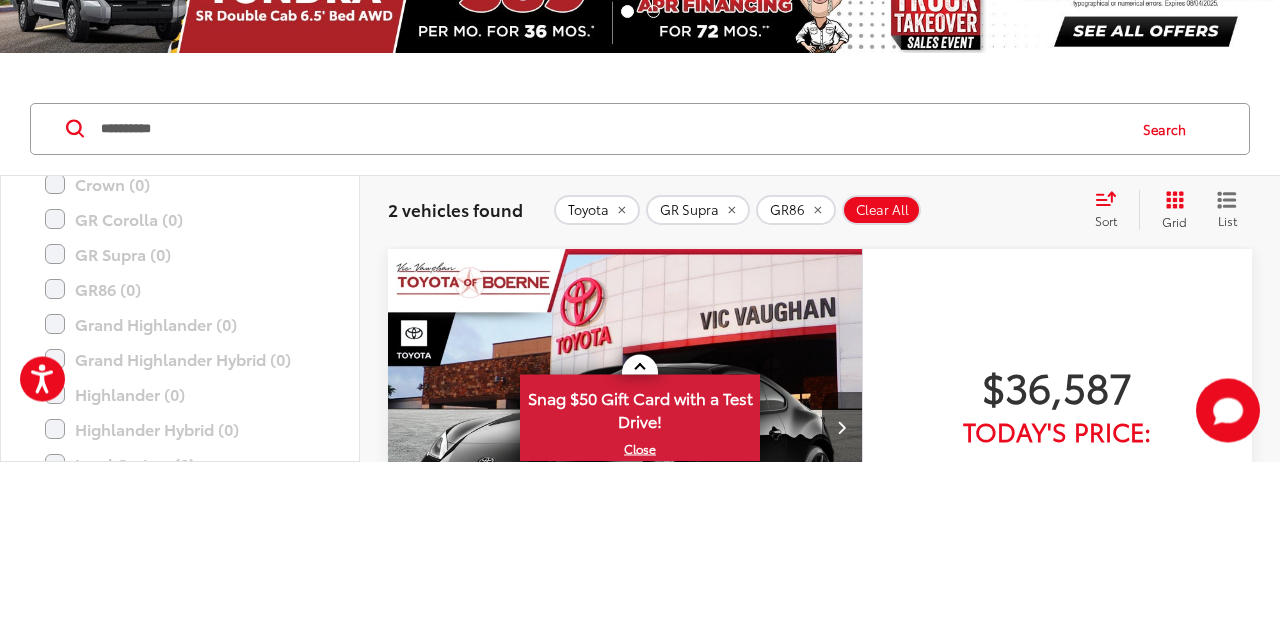 scroll, scrollTop: 407, scrollLeft: 0, axis: vertical 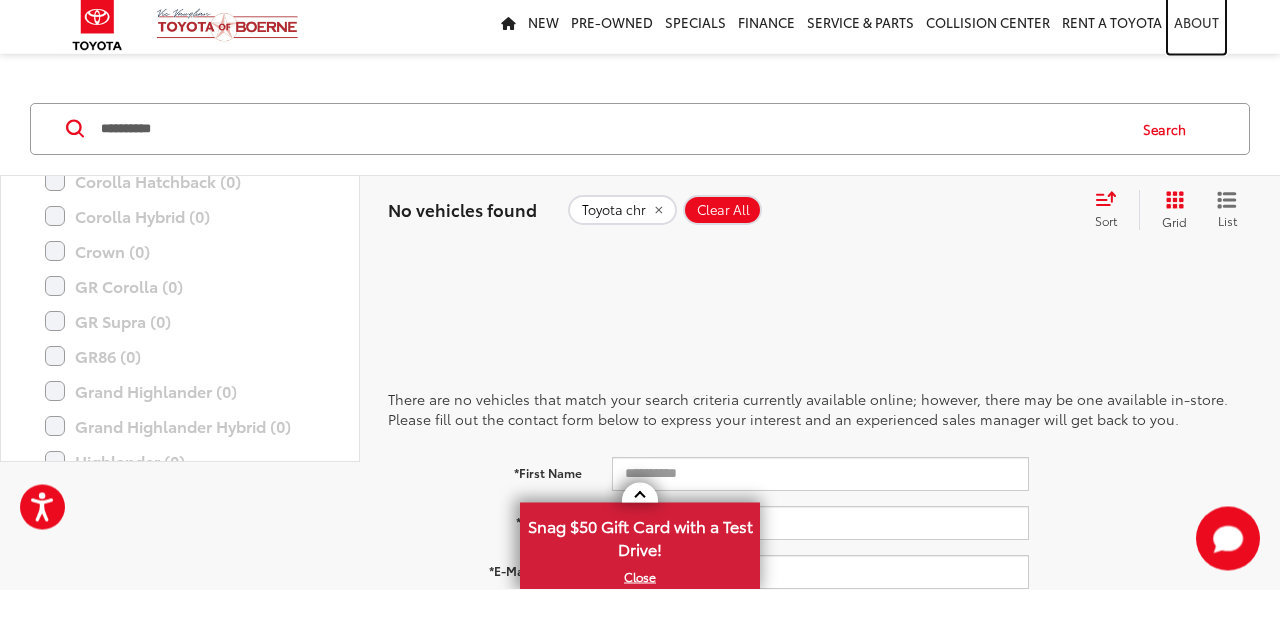 click on "About" at bounding box center (1196, 68) 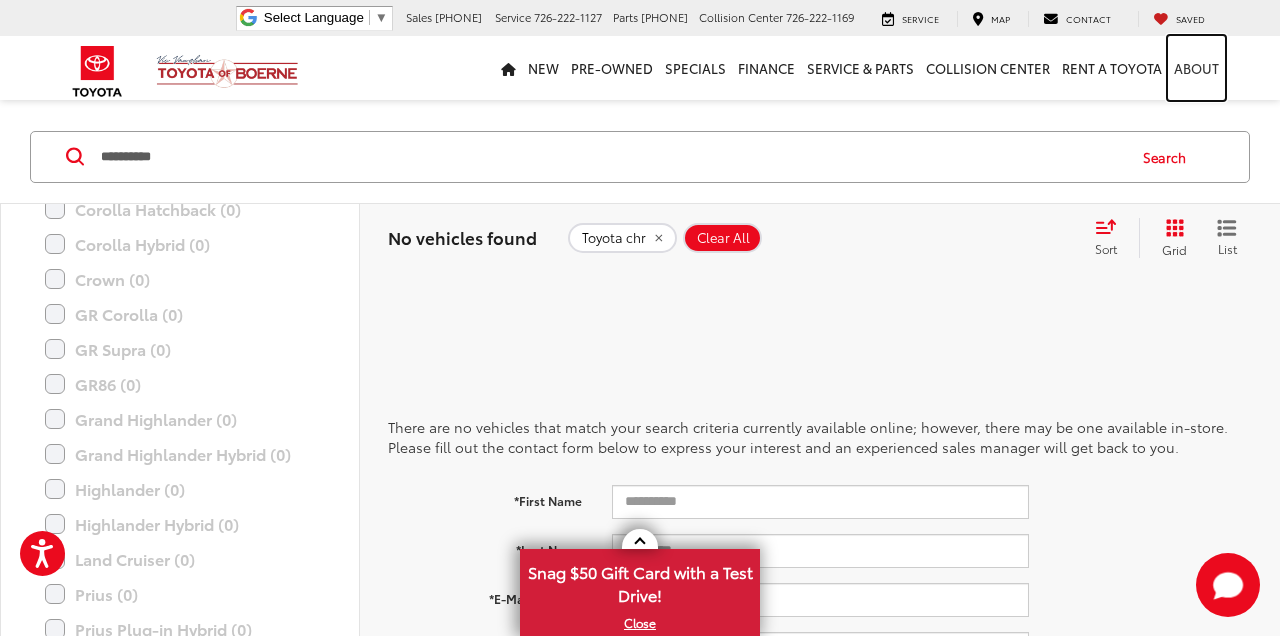 scroll, scrollTop: 0, scrollLeft: 0, axis: both 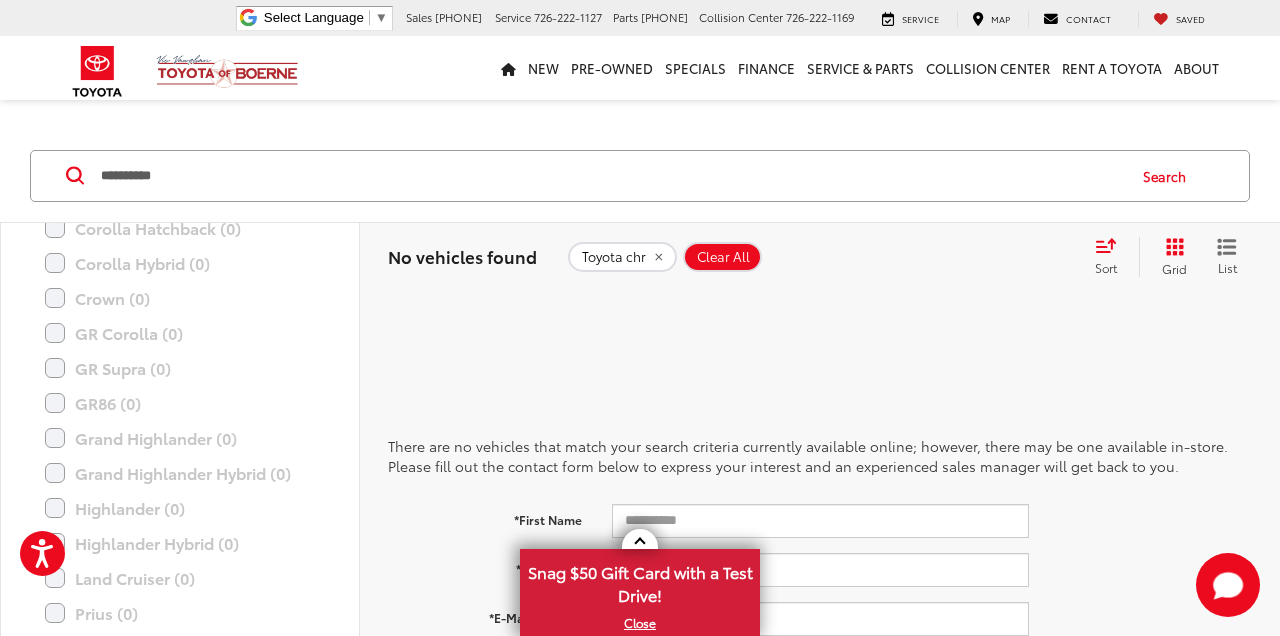 click on "**********" at bounding box center (611, 176) 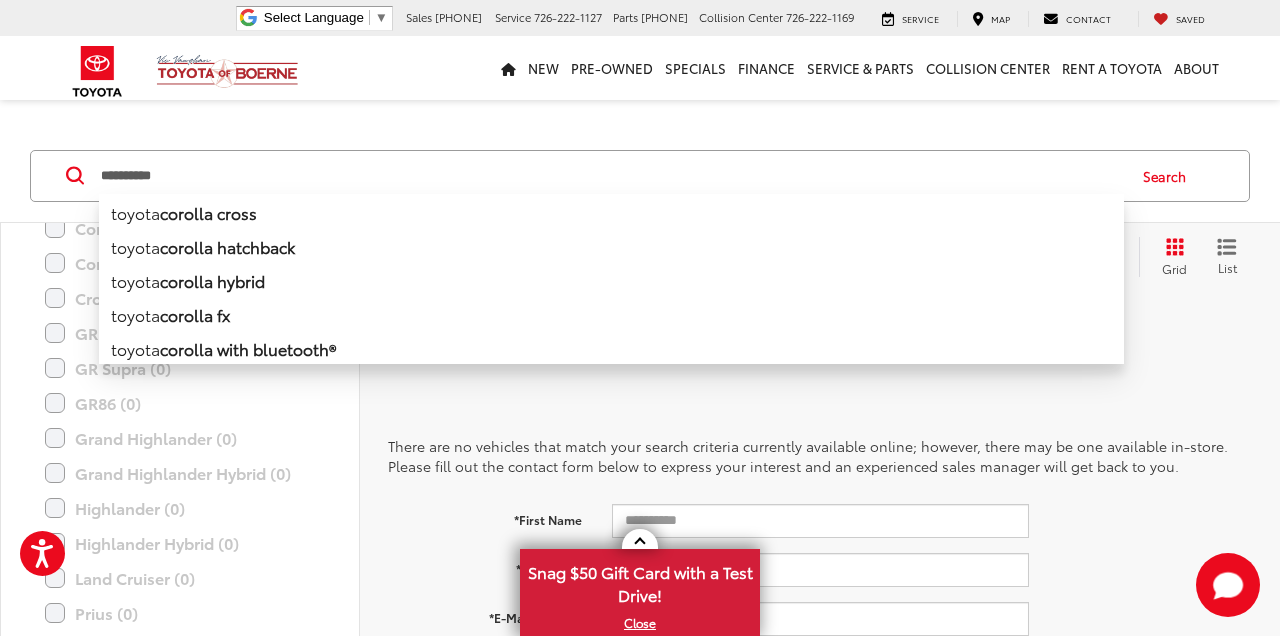 scroll, scrollTop: 171, scrollLeft: 0, axis: vertical 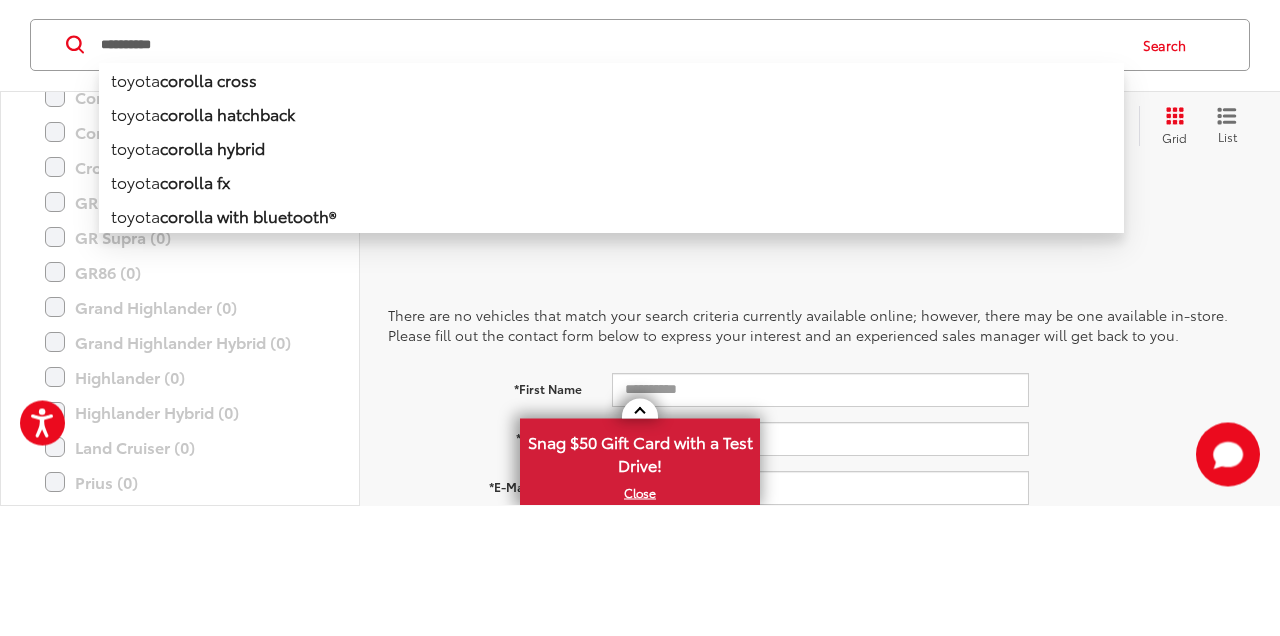 click 